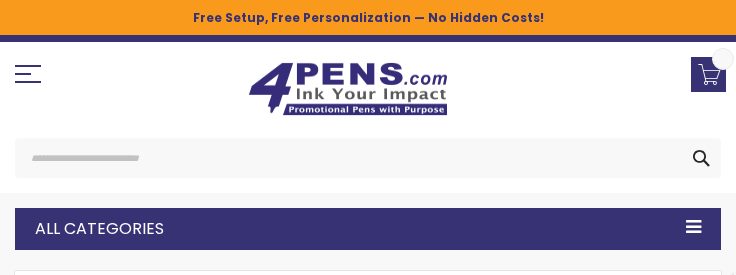 scroll, scrollTop: 100, scrollLeft: 0, axis: vertical 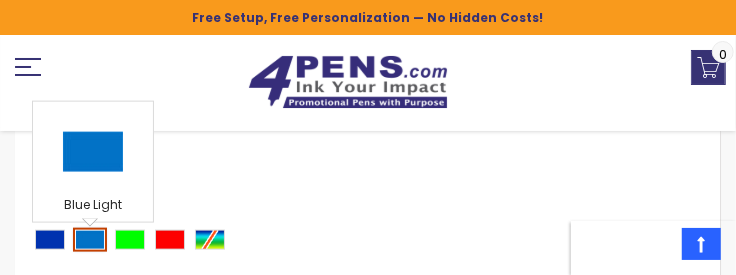 click at bounding box center [90, 240] 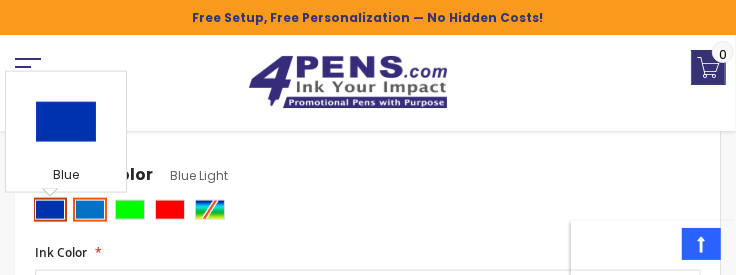 click at bounding box center (50, 210) 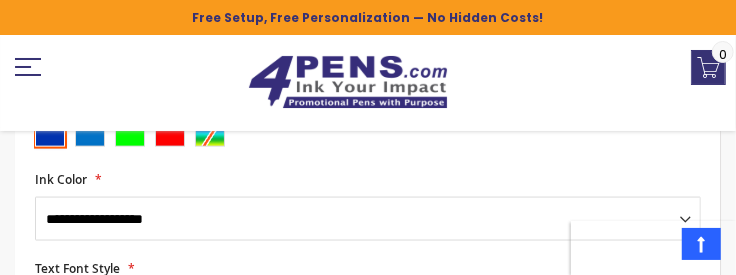 scroll, scrollTop: 1035, scrollLeft: 0, axis: vertical 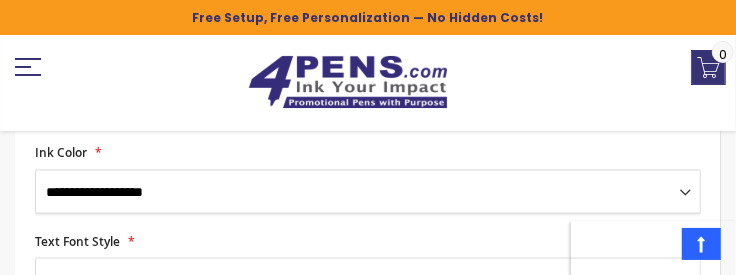 click on "**********" at bounding box center (368, 192) 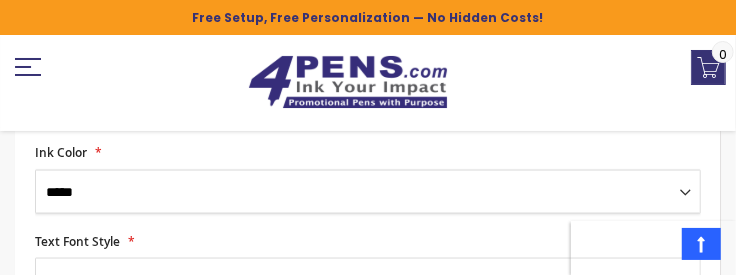 click on "**********" at bounding box center [368, 192] 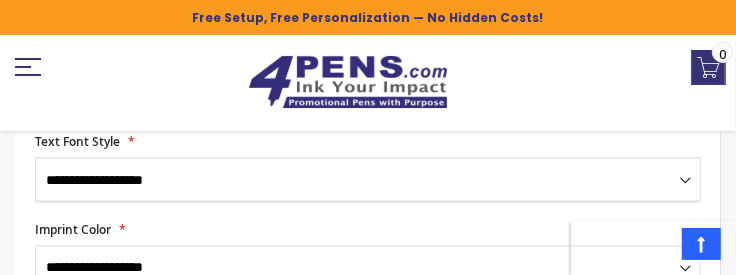 click on "**********" at bounding box center (368, 180) 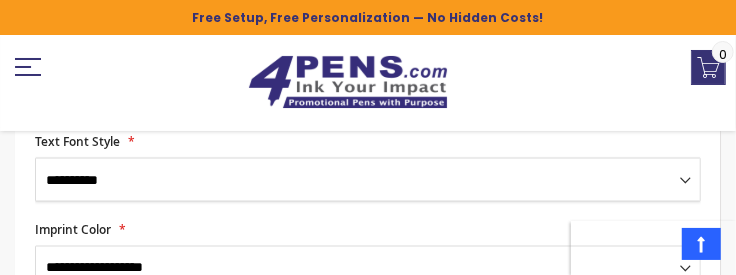 click on "**********" at bounding box center [368, 180] 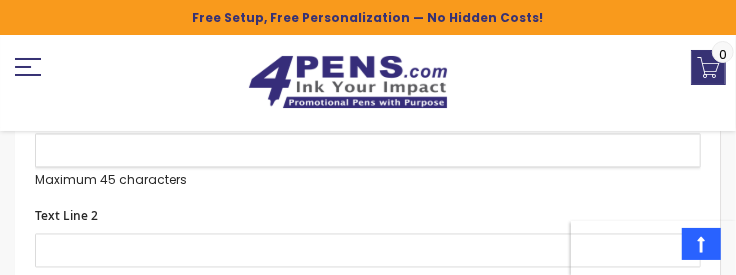 click on "Text Line 1" at bounding box center [368, 151] 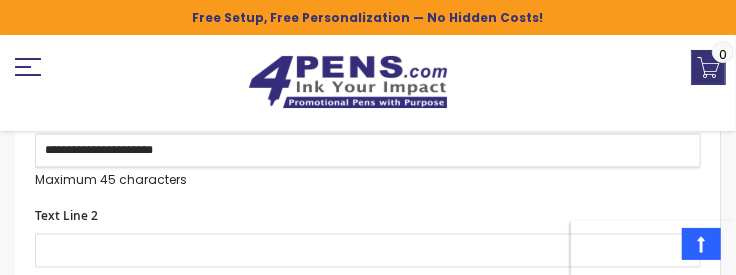type on "**********" 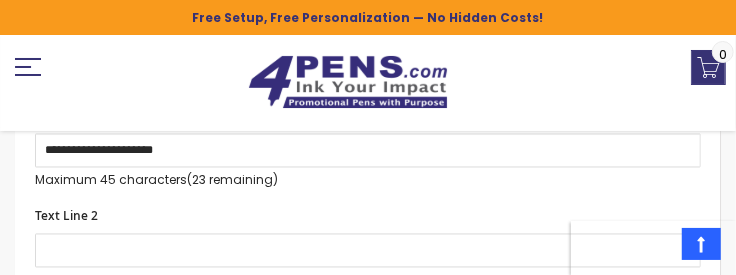 click on "Text Line 2
Maximum 45 characters                 (45 remaining)" at bounding box center [368, 248] 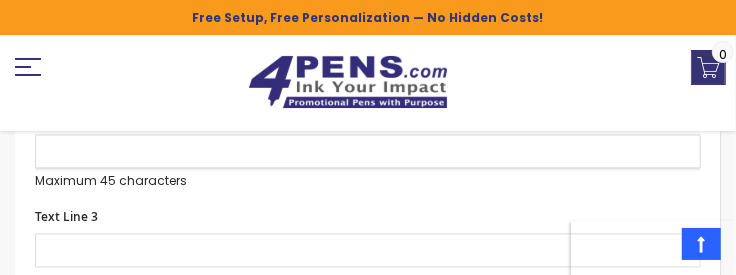 paste on "**********" 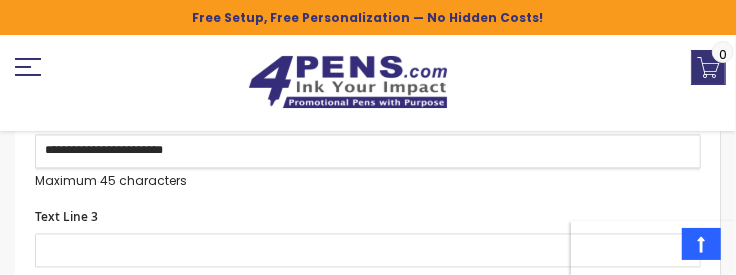 scroll, scrollTop: 1535, scrollLeft: 0, axis: vertical 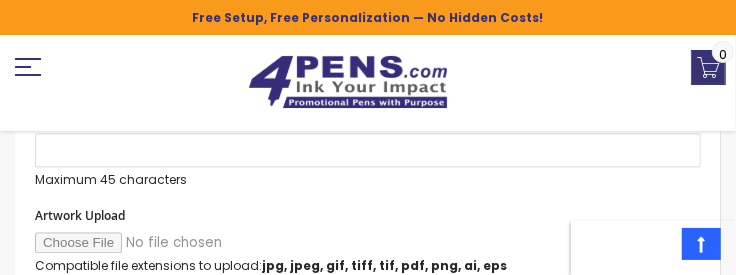 type on "**********" 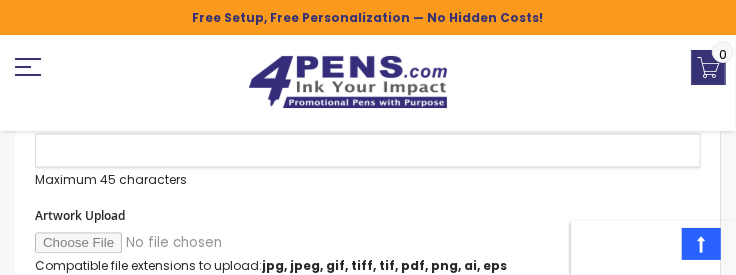 click on "Text Line 3" at bounding box center [368, 150] 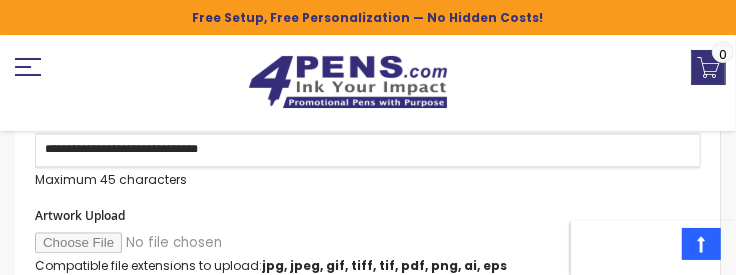 type on "**********" 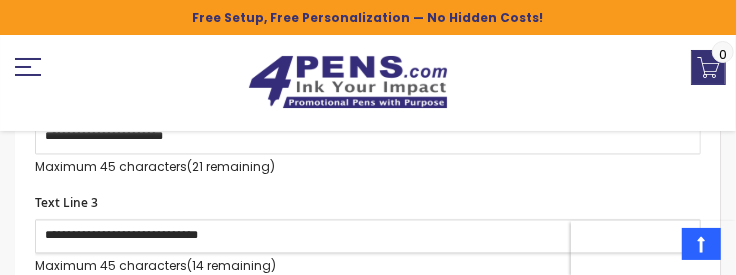 scroll, scrollTop: 1435, scrollLeft: 0, axis: vertical 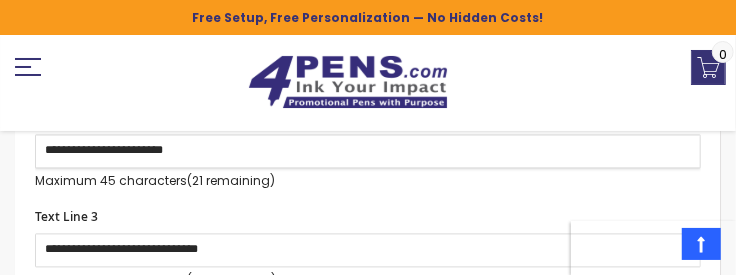 drag, startPoint x: 232, startPoint y: 166, endPoint x: 47, endPoint y: 164, distance: 185.0108 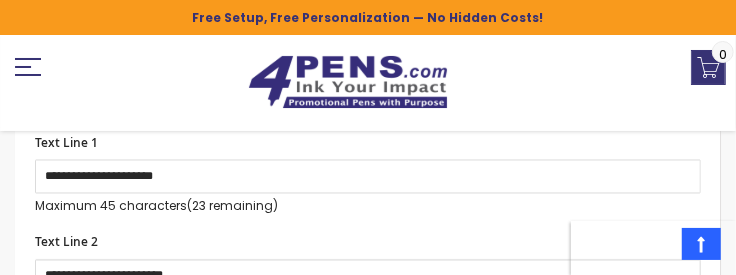 scroll, scrollTop: 1335, scrollLeft: 0, axis: vertical 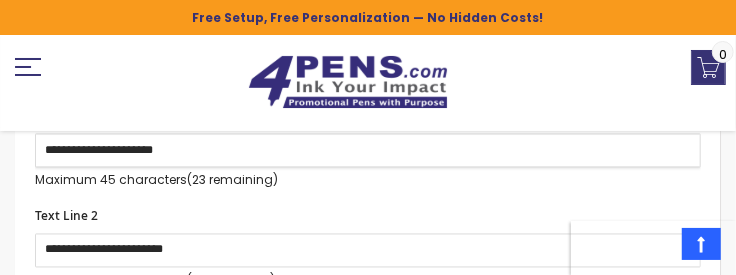 drag, startPoint x: 249, startPoint y: 160, endPoint x: 50, endPoint y: 144, distance: 199.64218 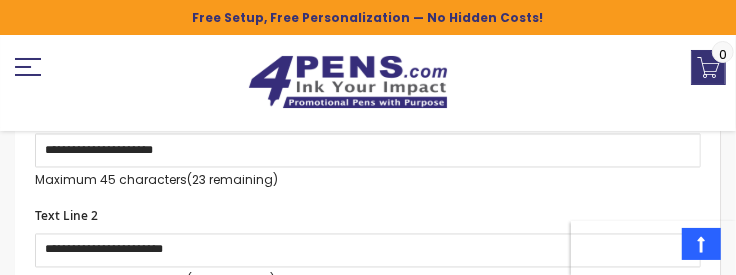 click on "**********" at bounding box center (368, 149) 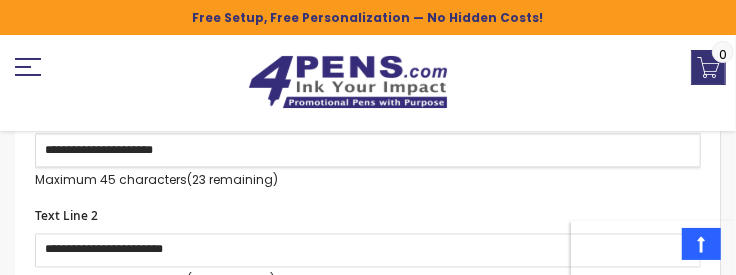 click on "**********" at bounding box center (368, 151) 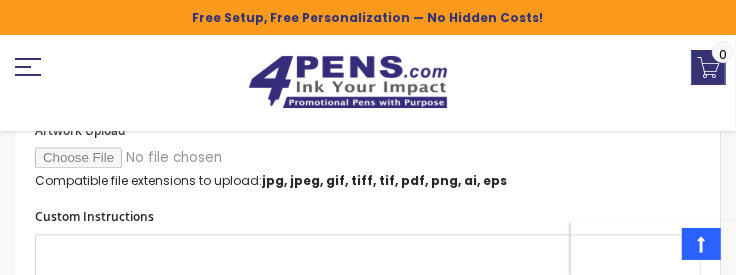 scroll, scrollTop: 1635, scrollLeft: 0, axis: vertical 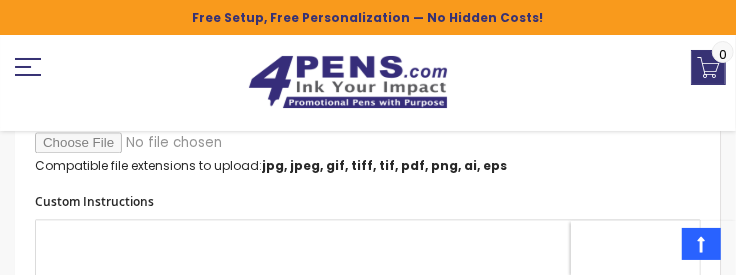 type on "**********" 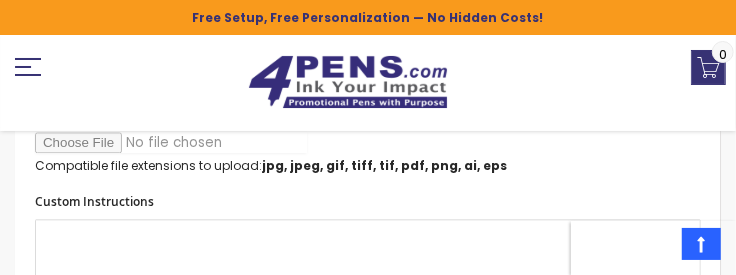 click on "Artwork Upload" at bounding box center (171, 142) 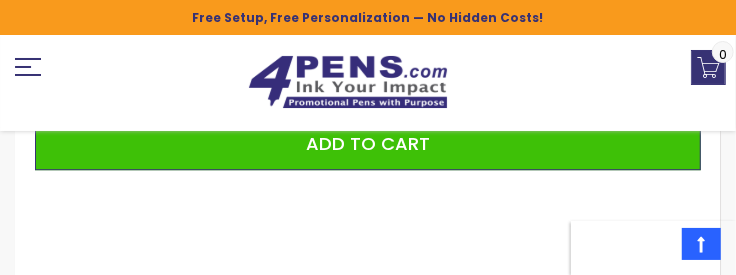 scroll, scrollTop: 2035, scrollLeft: 0, axis: vertical 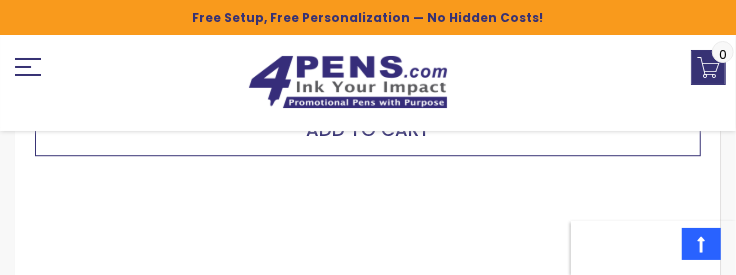 click on "Add to Cart" at bounding box center [368, 130] 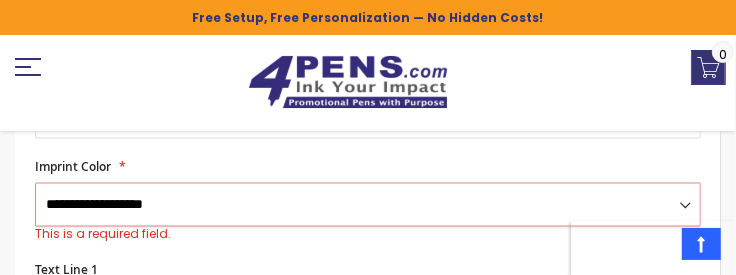 scroll, scrollTop: 1158, scrollLeft: 0, axis: vertical 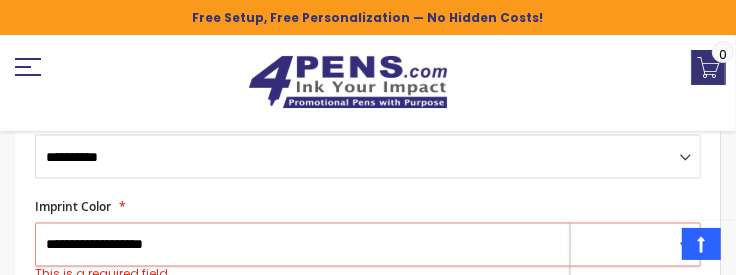 click on "**********" at bounding box center (368, 245) 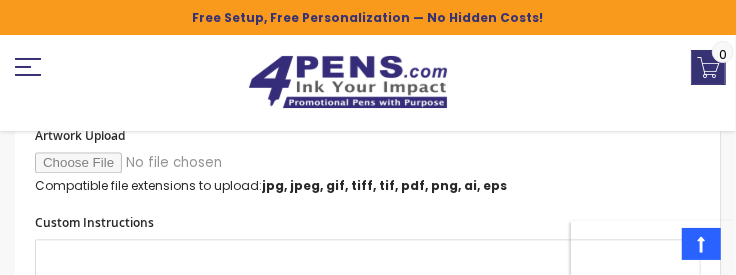 scroll, scrollTop: 1658, scrollLeft: 0, axis: vertical 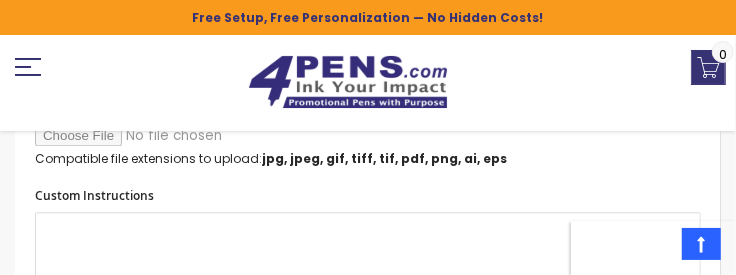 click on "Free Setup, Free Personalization — No Hidden Costs!" at bounding box center (368, 17) 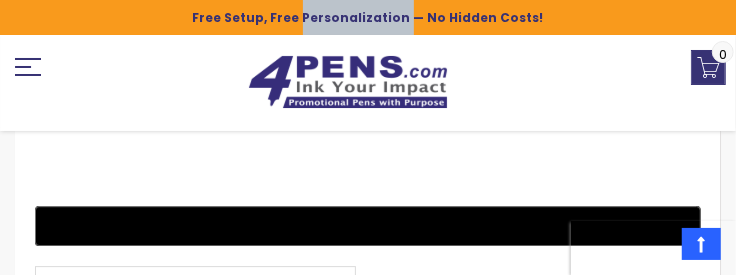 scroll, scrollTop: 2058, scrollLeft: 0, axis: vertical 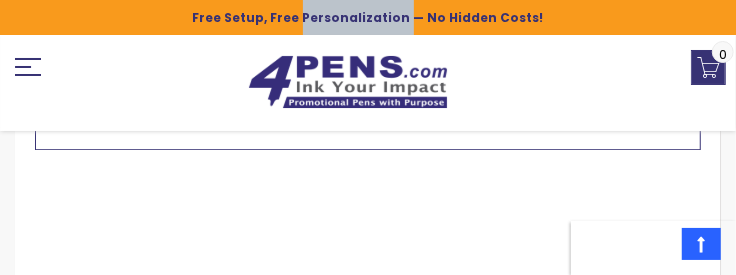 click on "Add to Cart" at bounding box center (368, 124) 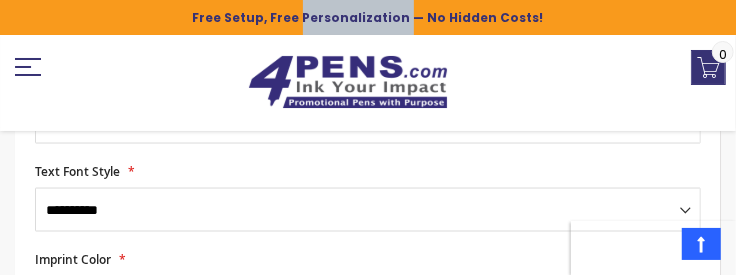 scroll, scrollTop: 1085, scrollLeft: 0, axis: vertical 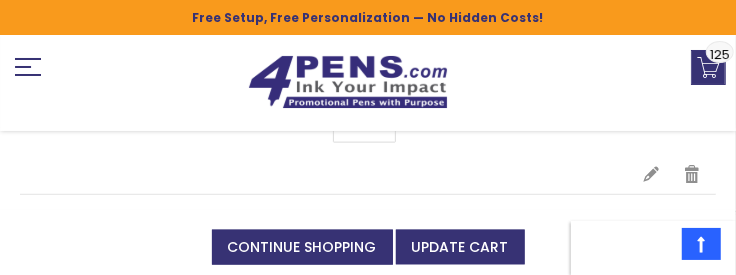 click on "Qty
***" at bounding box center (365, 128) 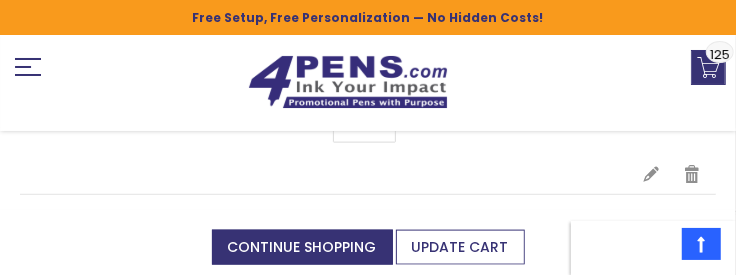 scroll, scrollTop: 1000, scrollLeft: 0, axis: vertical 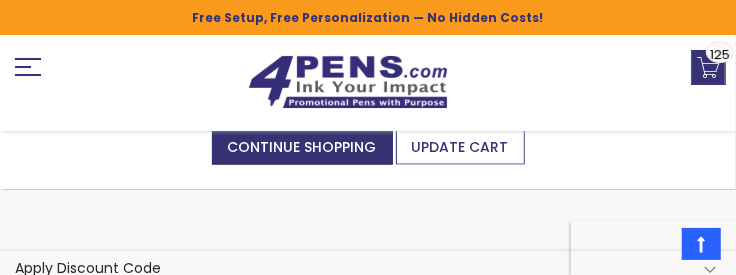 click on "Update Cart" at bounding box center [460, 147] 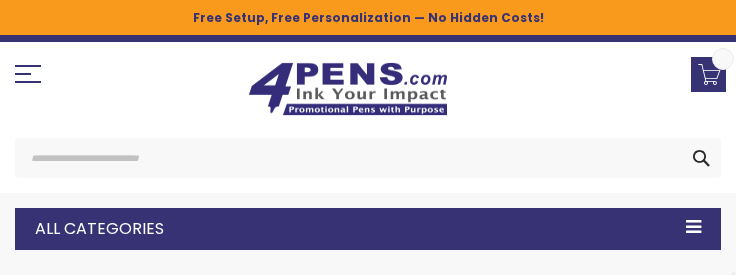 scroll, scrollTop: 0, scrollLeft: 0, axis: both 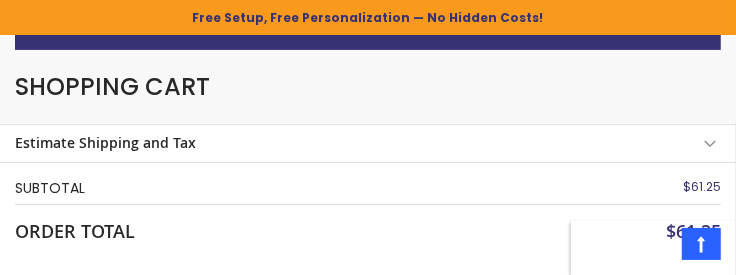 click on "Estimate Shipping and Tax" at bounding box center (368, 143) 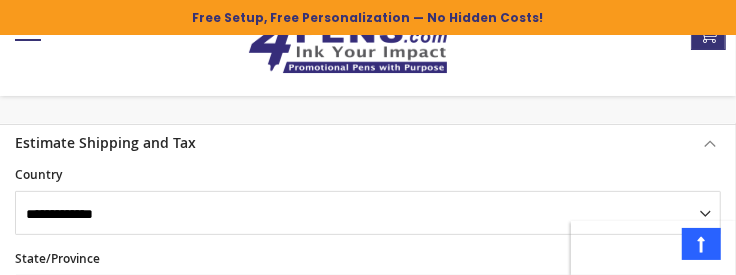 scroll, scrollTop: 324, scrollLeft: 0, axis: vertical 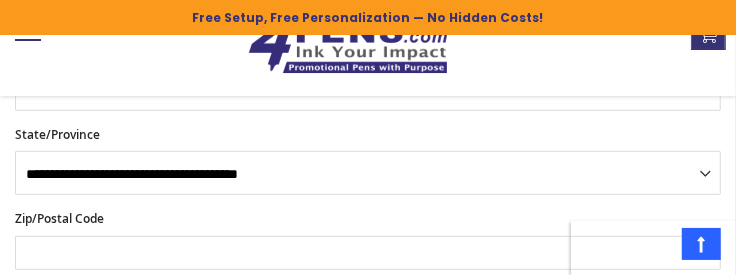 click on "**********" at bounding box center (368, 161) 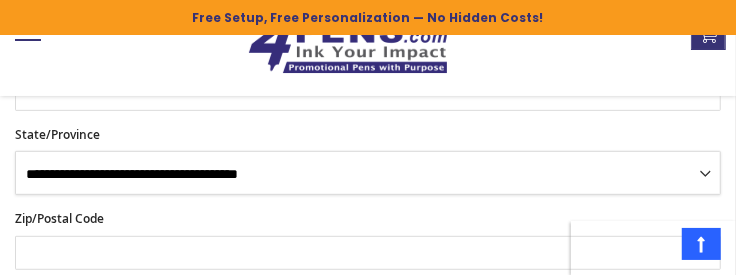 click on "**********" at bounding box center (368, 173) 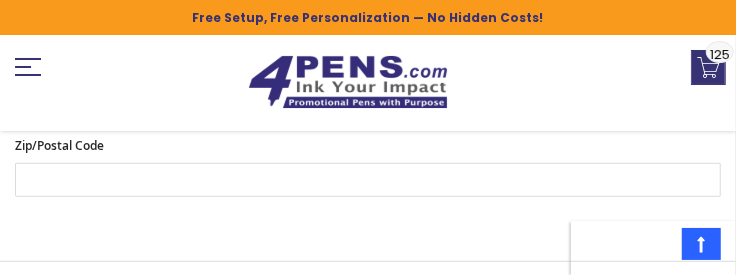 scroll, scrollTop: 424, scrollLeft: 0, axis: vertical 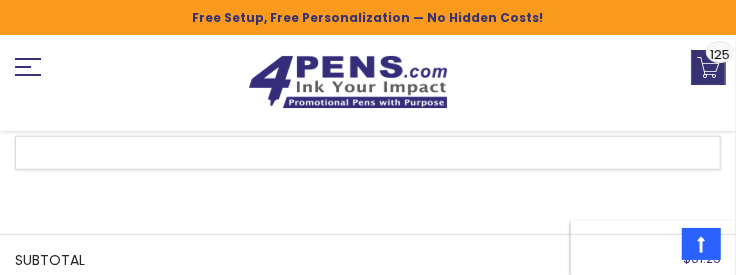click on "Zip/Postal Code" at bounding box center (368, 153) 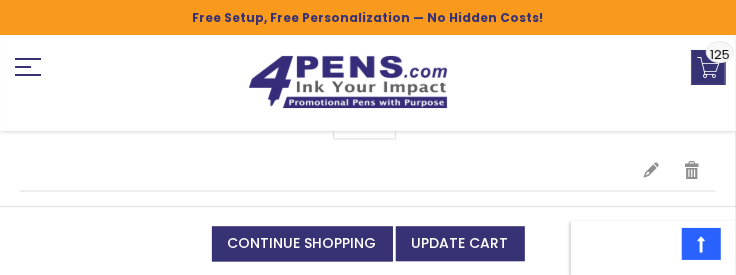scroll, scrollTop: 1324, scrollLeft: 0, axis: vertical 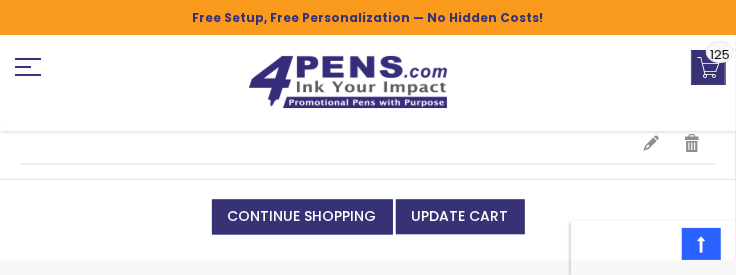 click on "***" at bounding box center (364, 95) 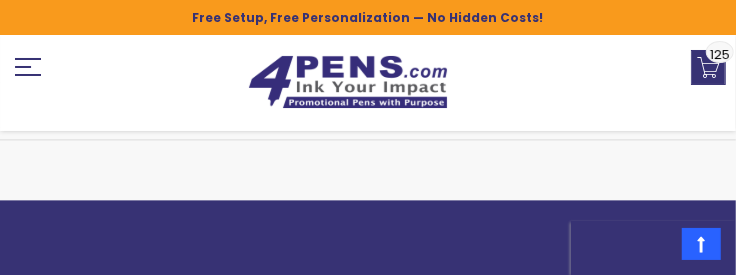 scroll, scrollTop: 1462, scrollLeft: 0, axis: vertical 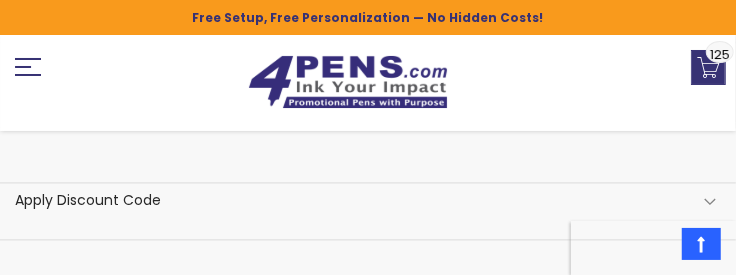 type on "***" 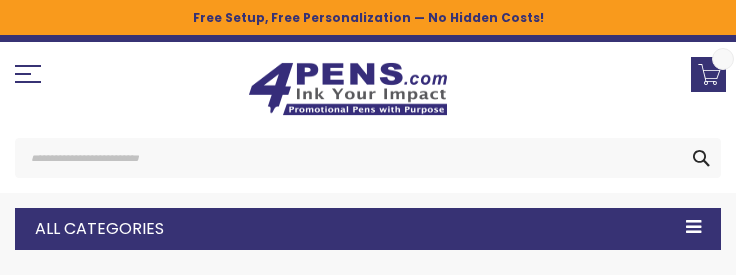 scroll, scrollTop: 0, scrollLeft: 0, axis: both 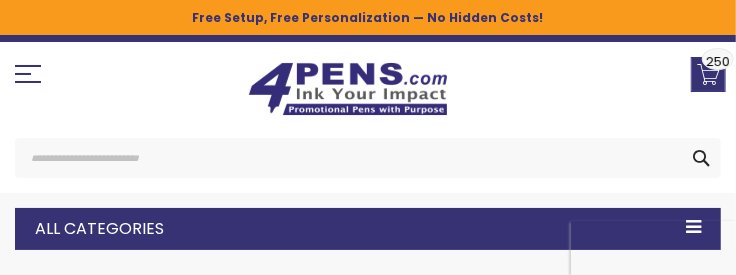 select on "**" 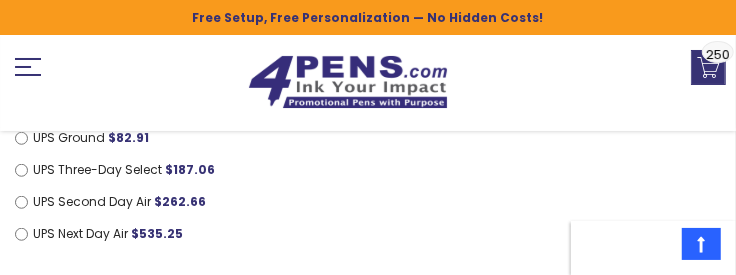 scroll, scrollTop: 500, scrollLeft: 0, axis: vertical 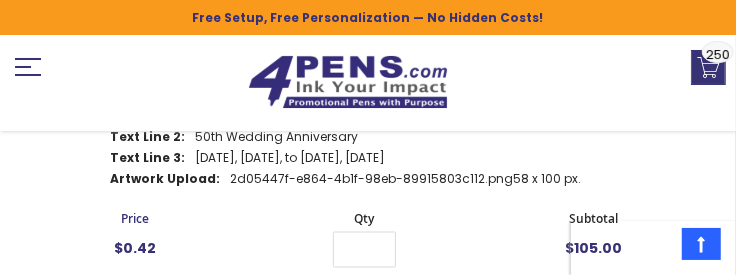 click on "Island II Pen - Full Color Imprint
Select A Color
Blue
Ink Color
Text Font Style" at bounding box center (368, 82) 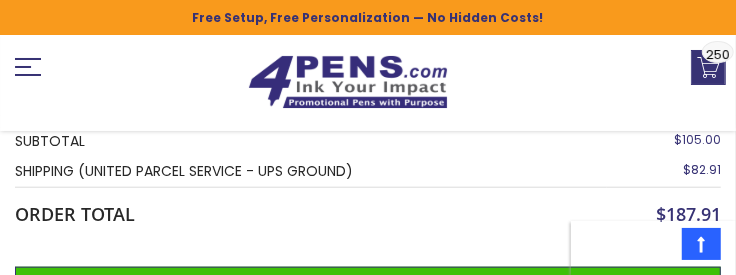 scroll, scrollTop: 793, scrollLeft: 0, axis: vertical 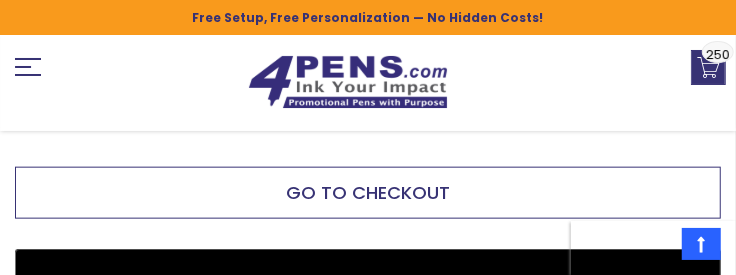 click on "Go to Checkout" at bounding box center [368, 193] 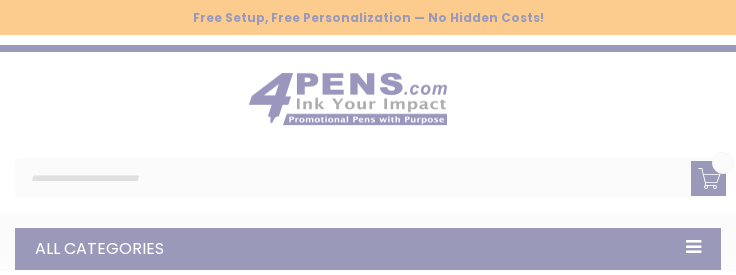 scroll, scrollTop: 0, scrollLeft: 0, axis: both 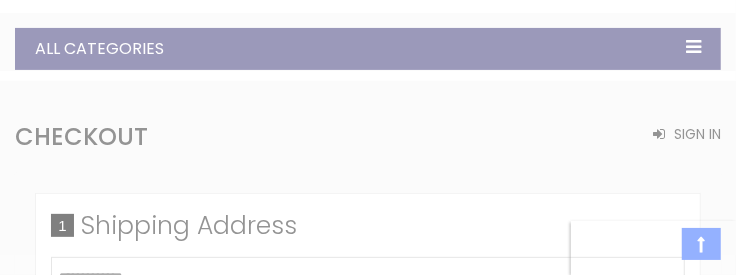 select on "*" 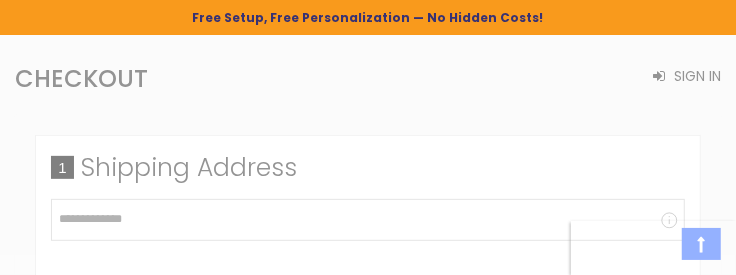 scroll, scrollTop: 300, scrollLeft: 0, axis: vertical 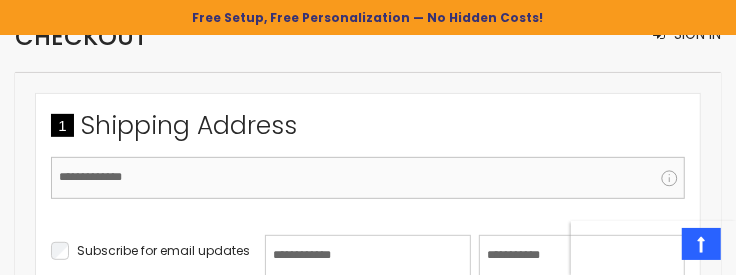 click on "Email Address" at bounding box center (368, 178) 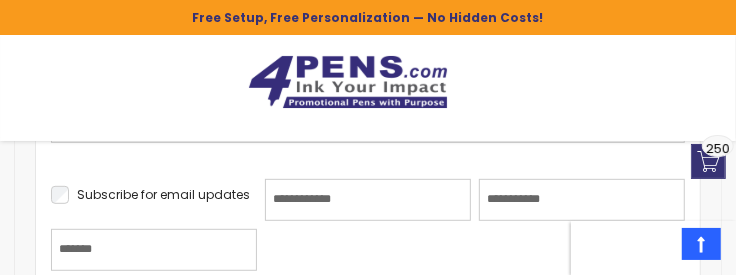 scroll, scrollTop: 300, scrollLeft: 0, axis: vertical 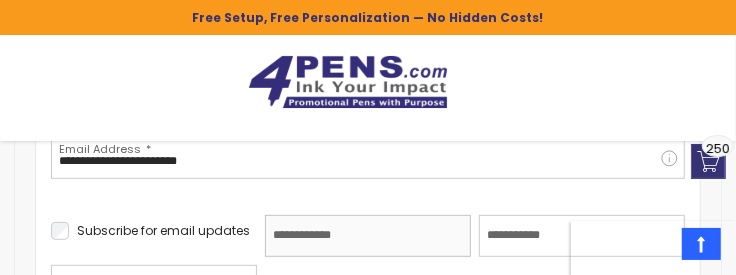 click on "First Name" at bounding box center [368, 236] 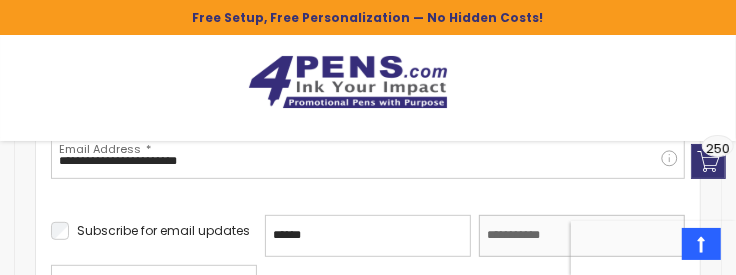 type on "*****" 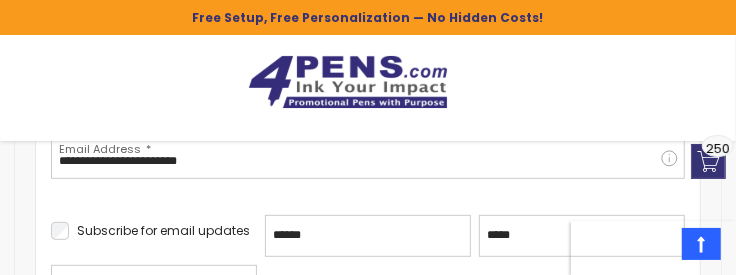 type on "**********" 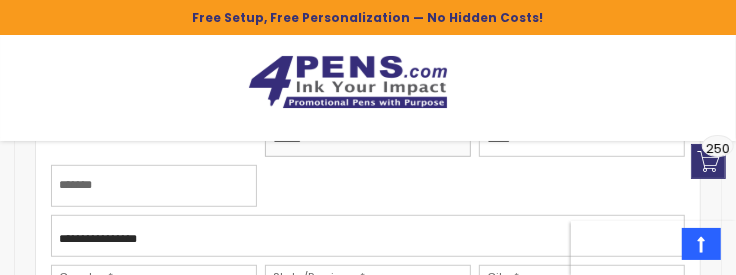 scroll, scrollTop: 500, scrollLeft: 0, axis: vertical 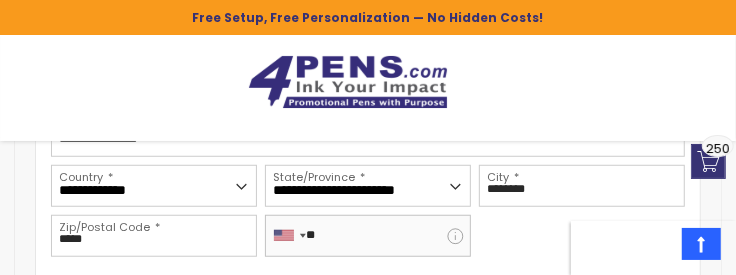 click on "**" at bounding box center [368, 236] 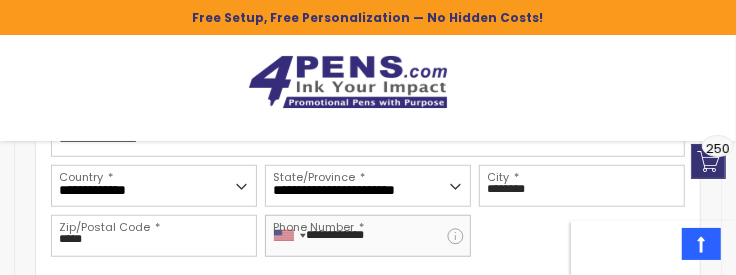 type on "**********" 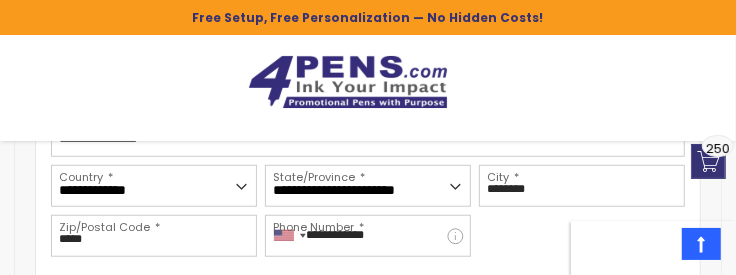 click on "**********" at bounding box center [368, 236] 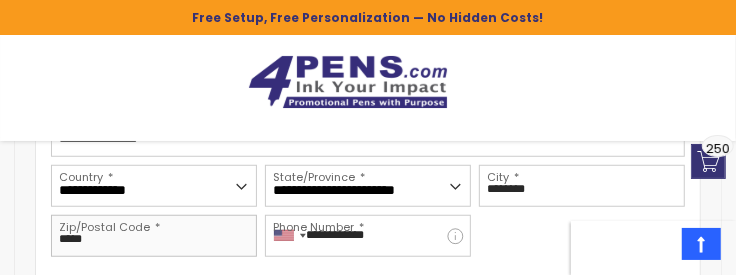 click on "*****" at bounding box center [154, 236] 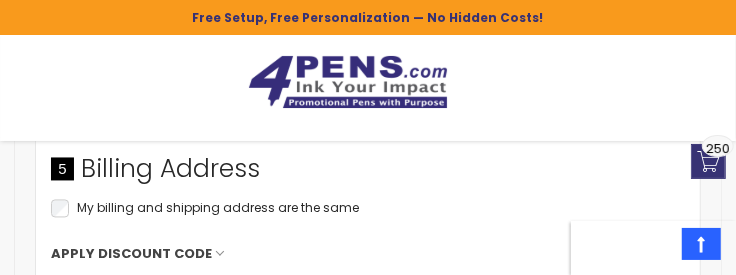 scroll, scrollTop: 1400, scrollLeft: 0, axis: vertical 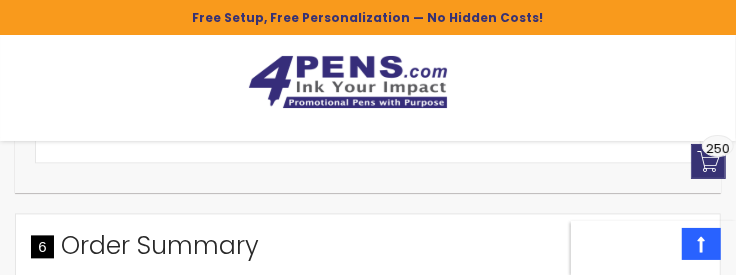 click on "**********" at bounding box center [368, -477] 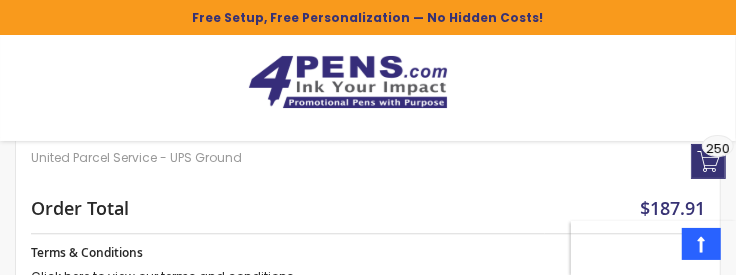 scroll, scrollTop: 1800, scrollLeft: 0, axis: vertical 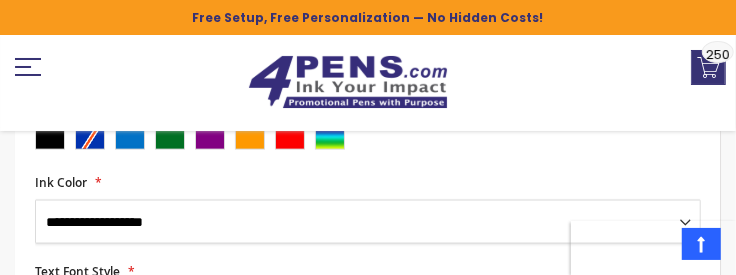 click on "**********" at bounding box center (368, 222) 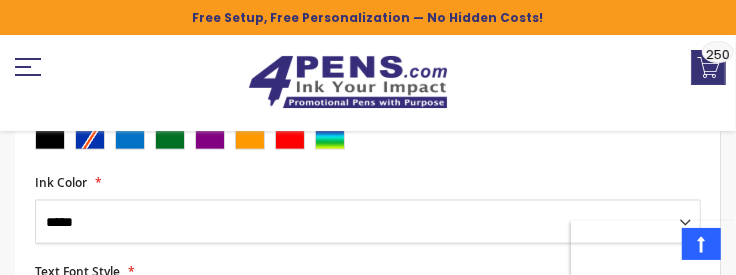 click on "**********" at bounding box center [368, 222] 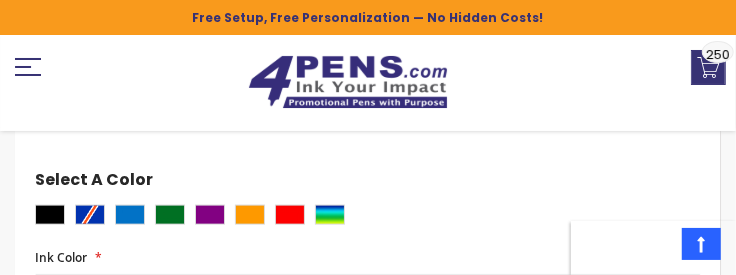 scroll, scrollTop: 935, scrollLeft: 0, axis: vertical 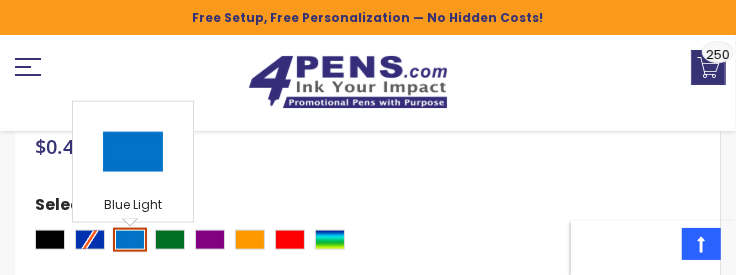 click at bounding box center (130, 240) 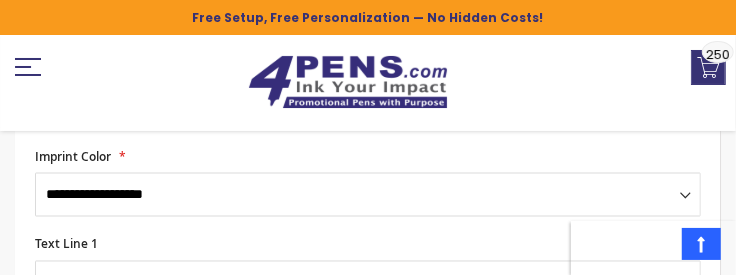 scroll, scrollTop: 1235, scrollLeft: 0, axis: vertical 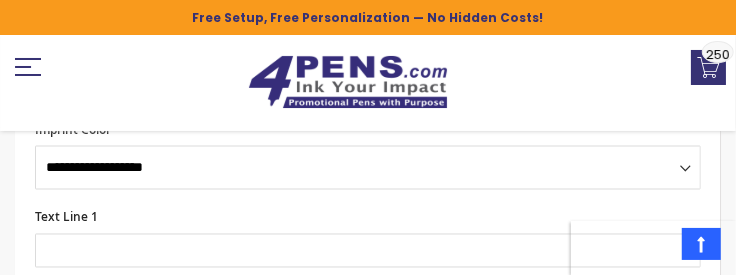 click on "My Cart
$105.00
250
250
items" at bounding box center [708, 67] 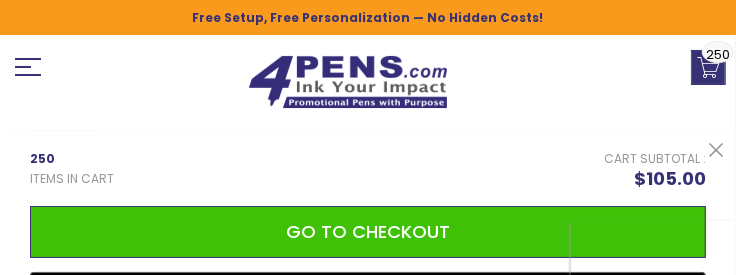scroll, scrollTop: 1535, scrollLeft: 0, axis: vertical 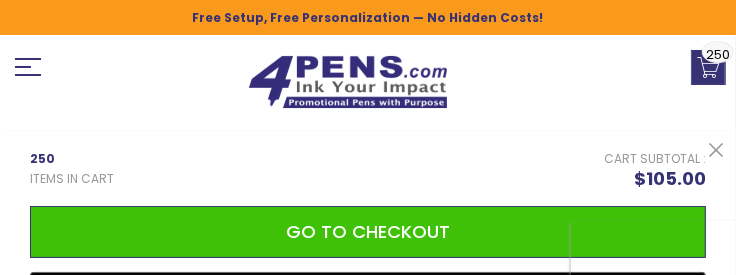 click on "Items in Cart" at bounding box center [72, 179] 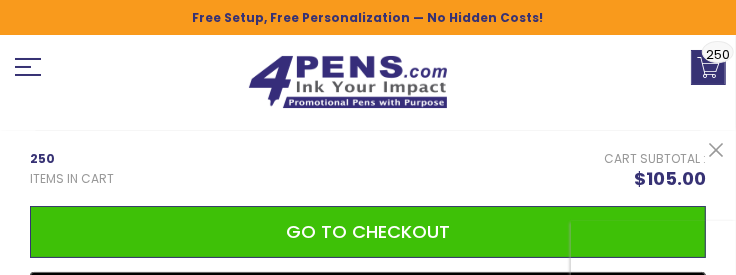 scroll, scrollTop: 2235, scrollLeft: 0, axis: vertical 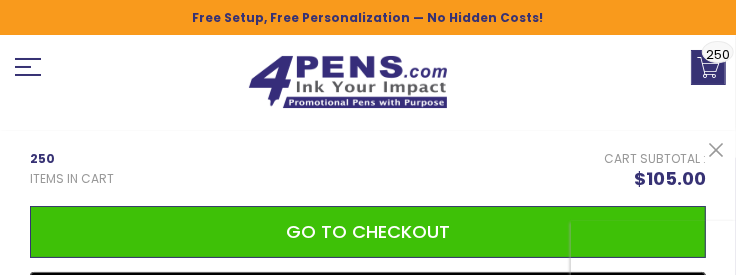 click on "My Cart
250
Close
250
Items in Cart
Cart Subtotal
$105.00
Go to Checkout
@import url(//fonts.googleapis.com/css?family=Google+Sans_old:500) ••••••
Recently added item(s)
Island II Pen - Full Color Imprint" at bounding box center (368, 340) 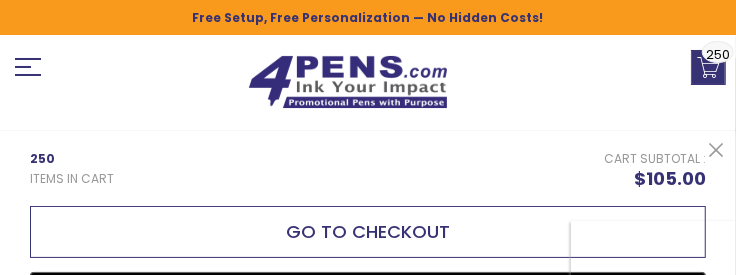 click on "Go to Checkout" at bounding box center (368, 232) 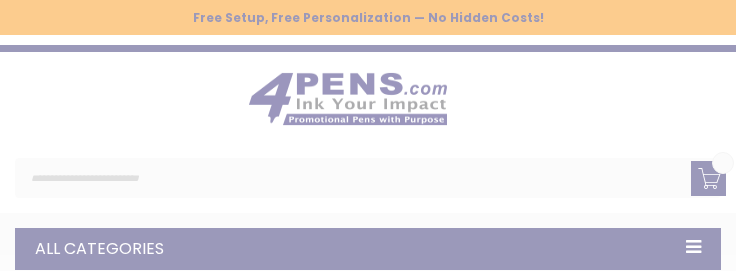 scroll, scrollTop: 0, scrollLeft: 0, axis: both 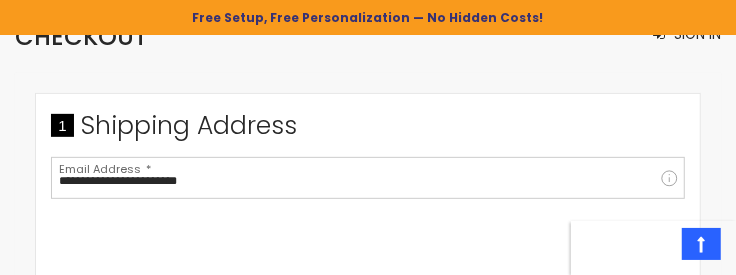 select on "**" 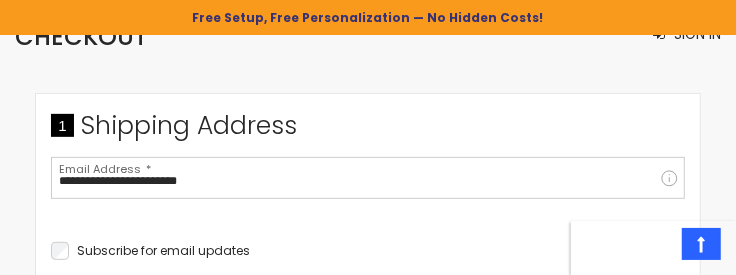 type 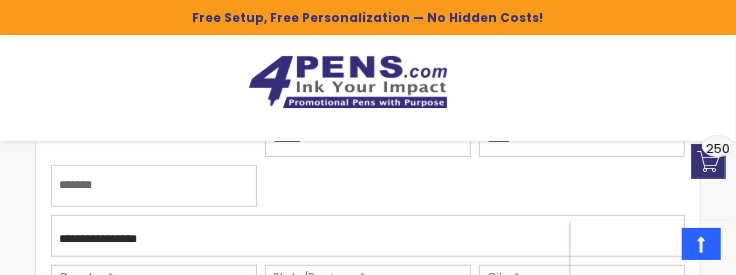 type on "**********" 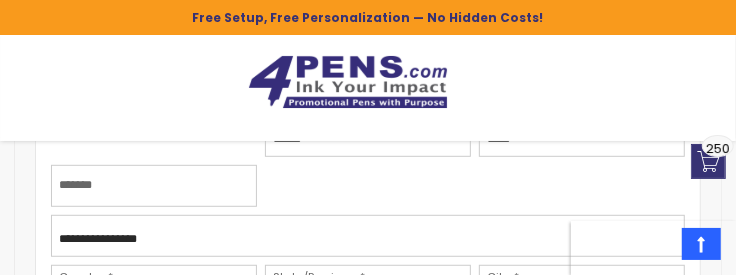 scroll, scrollTop: 0, scrollLeft: 0, axis: both 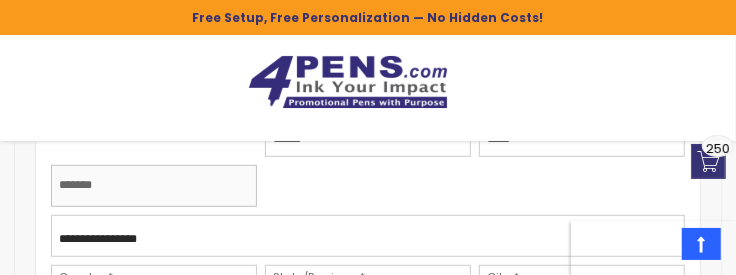click on "Company" at bounding box center (154, 186) 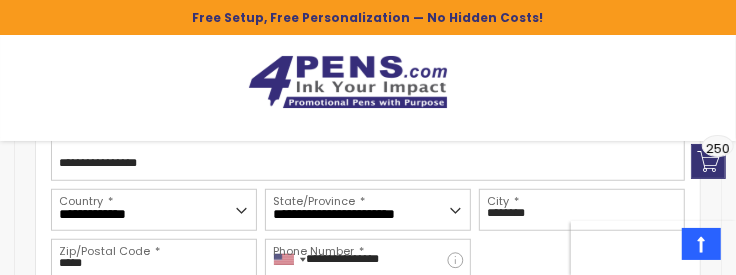 scroll, scrollTop: 500, scrollLeft: 0, axis: vertical 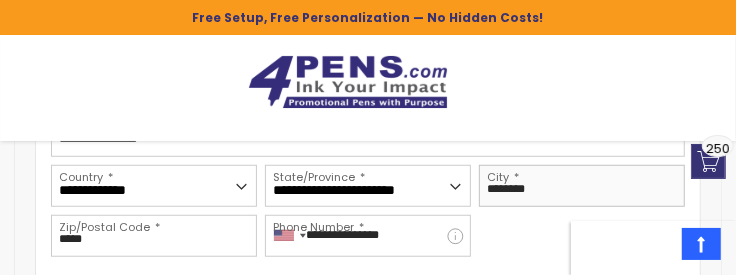 click on "********" at bounding box center (582, 186) 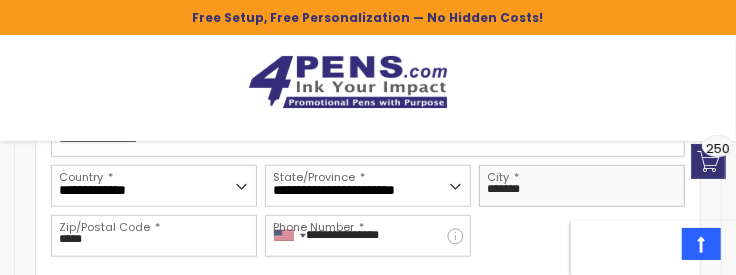 scroll, scrollTop: 740, scrollLeft: 0, axis: vertical 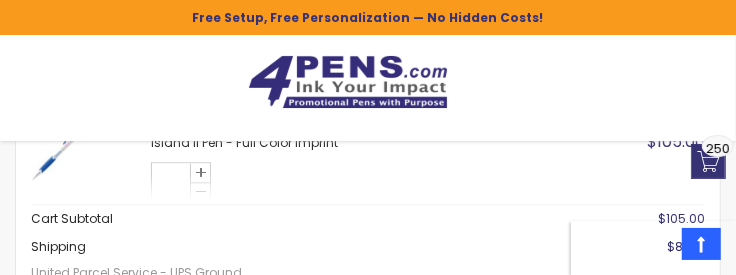 type on "*******" 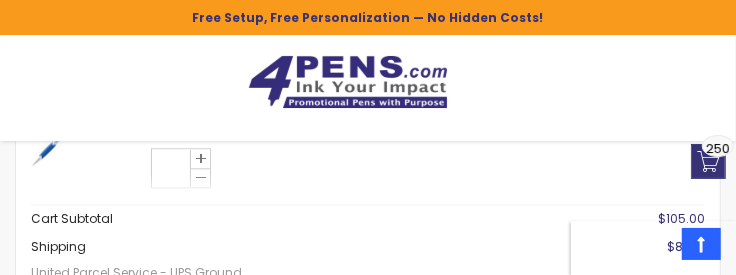 scroll, scrollTop: 28, scrollLeft: 0, axis: vertical 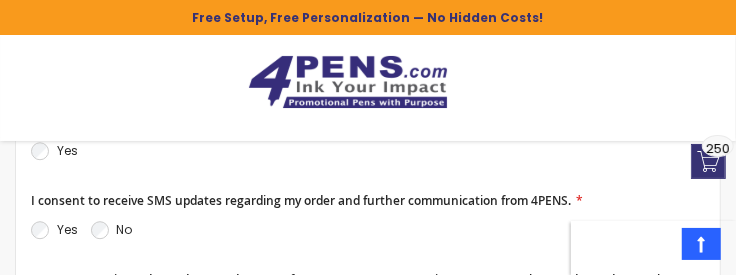 click on "Yes" at bounding box center [54, 151] 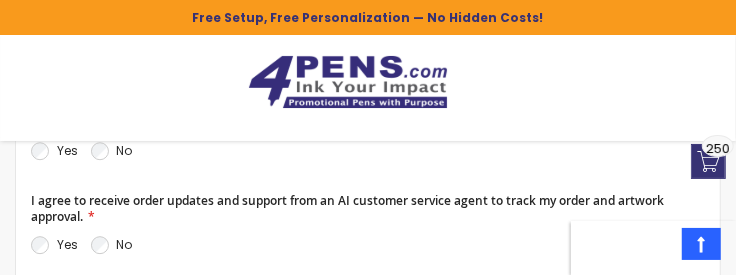 scroll, scrollTop: 2081, scrollLeft: 0, axis: vertical 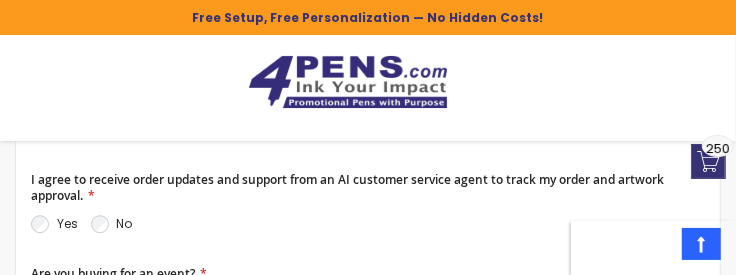 click on "Yes" at bounding box center (54, 130) 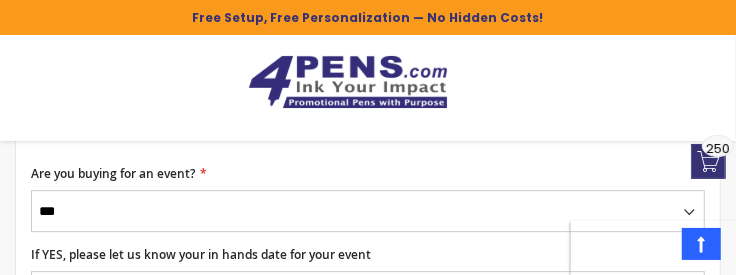 click on "Yes" at bounding box center (67, 123) 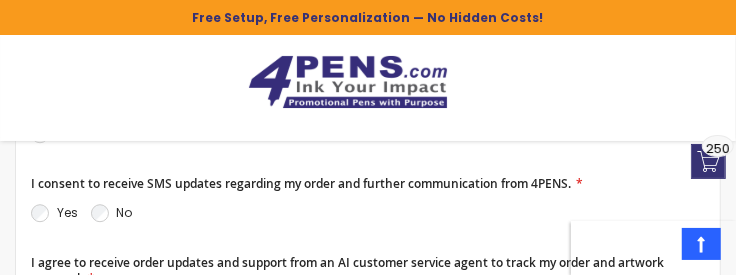 scroll, scrollTop: 1981, scrollLeft: 0, axis: vertical 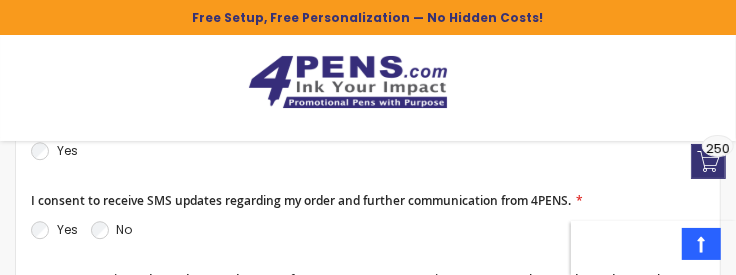 click on "Yes" at bounding box center (67, 150) 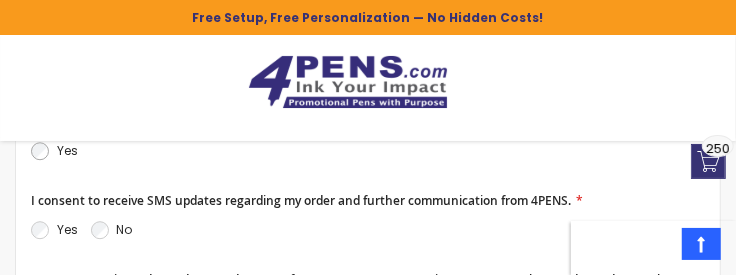 scroll, scrollTop: 2081, scrollLeft: 0, axis: vertical 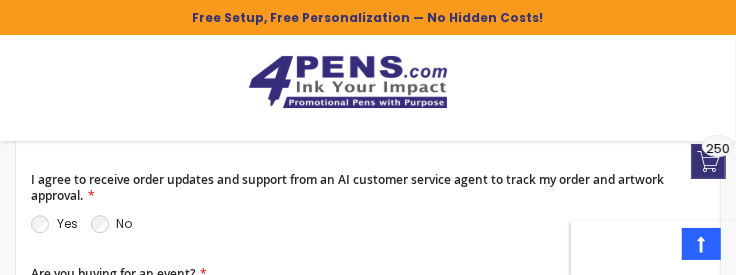 click on "Yes" at bounding box center (67, 129) 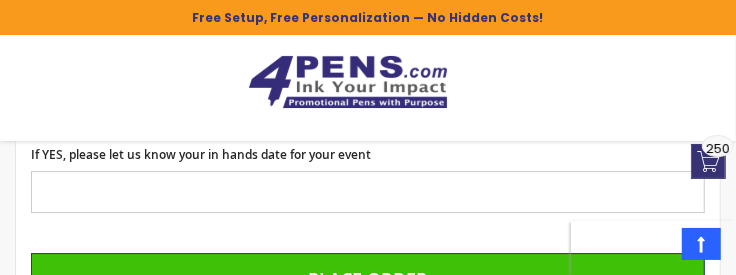 scroll, scrollTop: 2381, scrollLeft: 0, axis: vertical 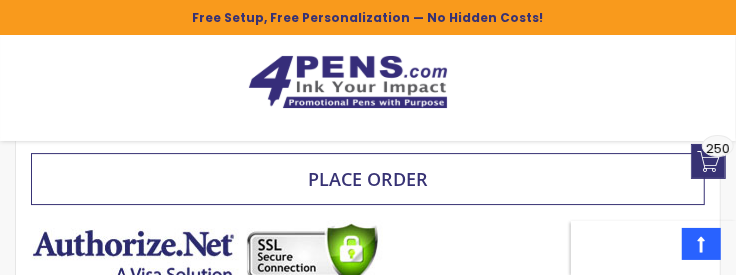 click on "Place Order" at bounding box center [368, 179] 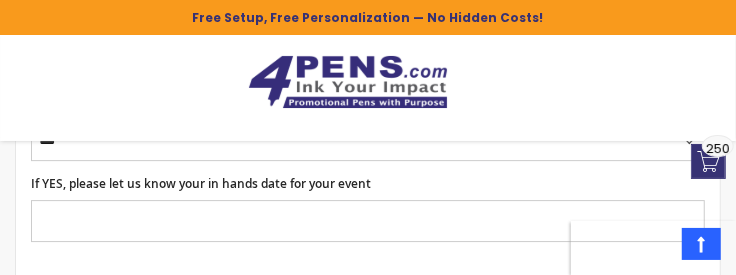 scroll, scrollTop: 2282, scrollLeft: 0, axis: vertical 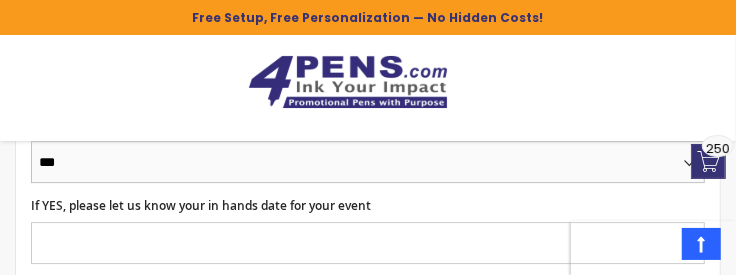 click on "*** **" at bounding box center [368, 162] 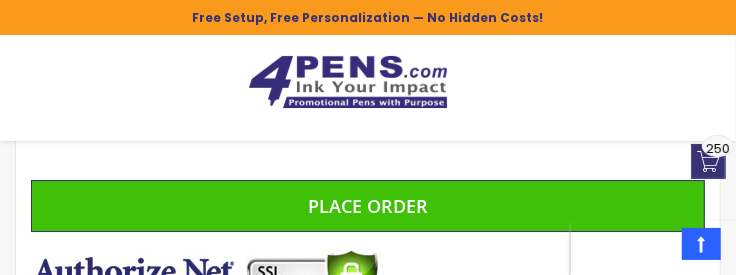 scroll, scrollTop: 2482, scrollLeft: 0, axis: vertical 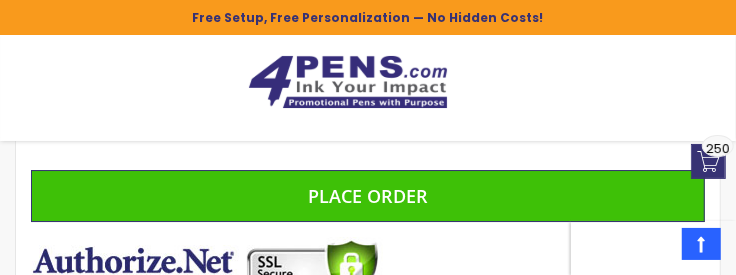 click on "If YES, please let us know your in hands date for your event" at bounding box center (368, 109) 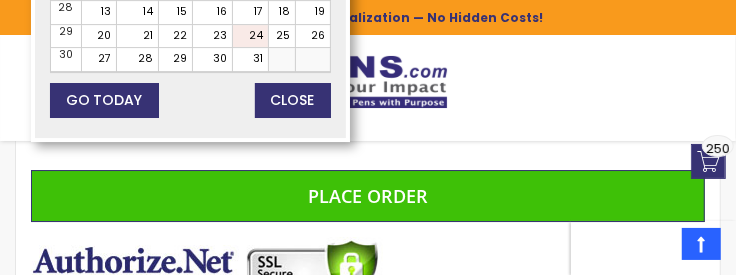 click on "If YES, please let us know your in hands date for your event" at bounding box center (368, 109) 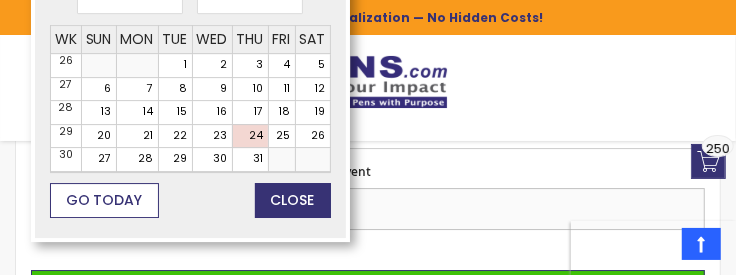 scroll, scrollTop: 2482, scrollLeft: 0, axis: vertical 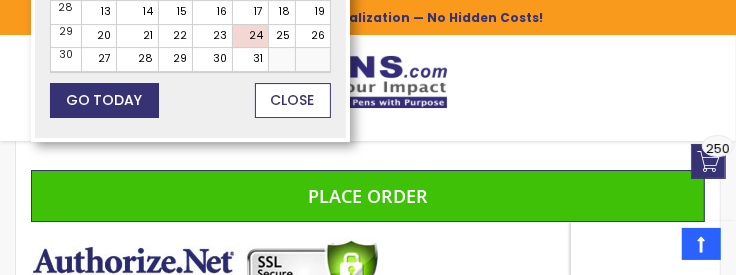 click on "Close" at bounding box center [293, 100] 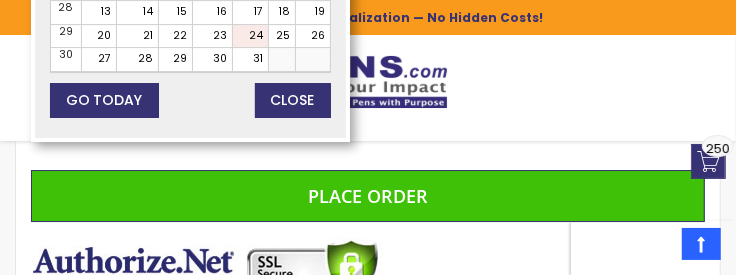 click on "If YES, please let us know your in hands date for your event" at bounding box center [368, 109] 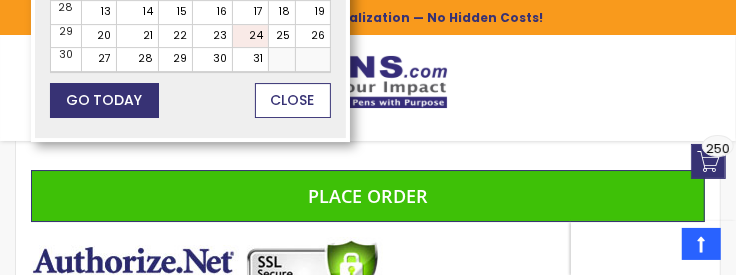 click on "Close" at bounding box center (293, 100) 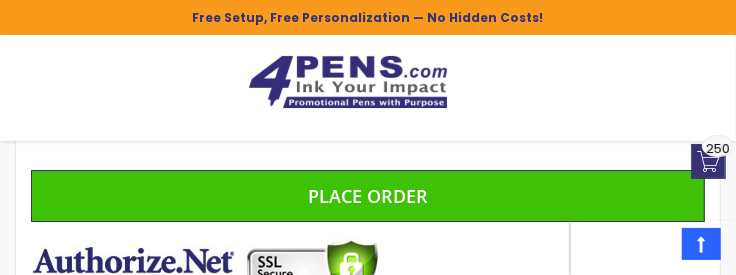 scroll, scrollTop: 2582, scrollLeft: 0, axis: vertical 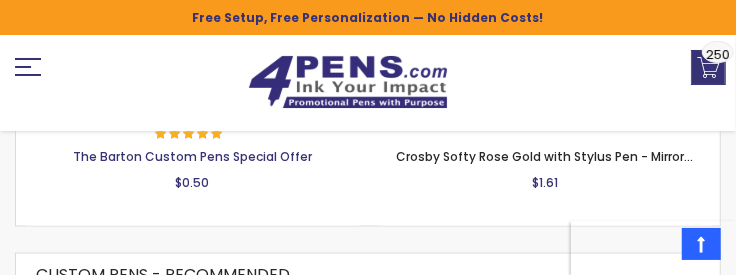 click on "The Barton Custom Pens Special Offer" at bounding box center (192, 156) 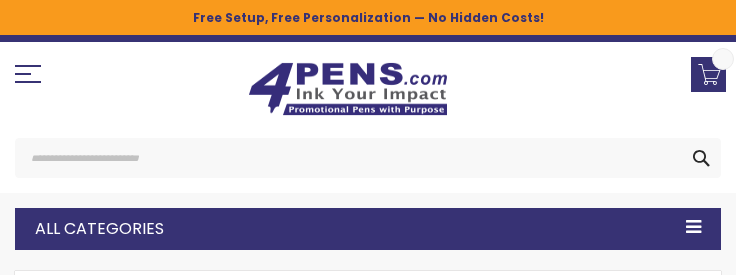 scroll, scrollTop: 0, scrollLeft: 0, axis: both 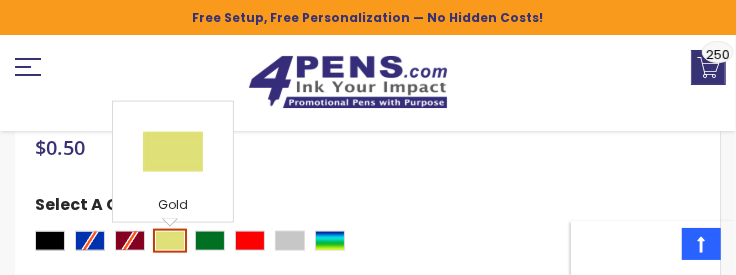 click at bounding box center (170, 241) 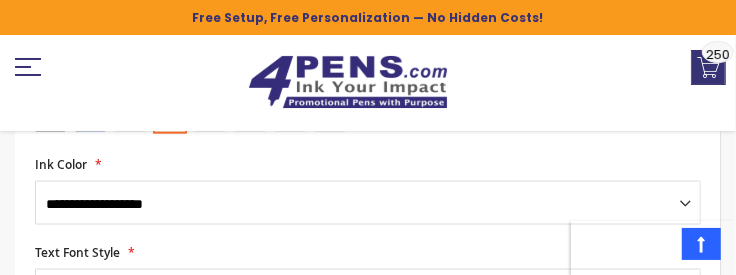 scroll, scrollTop: 1035, scrollLeft: 0, axis: vertical 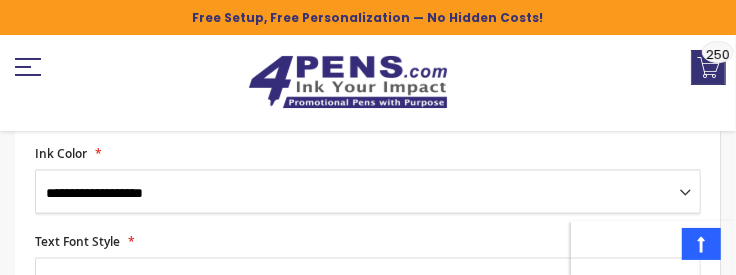 click on "**********" at bounding box center [368, 192] 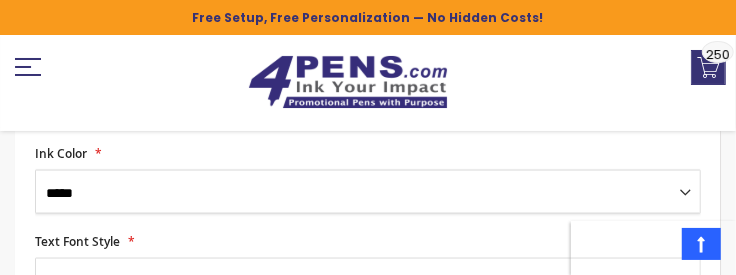 click on "**********" at bounding box center [368, 192] 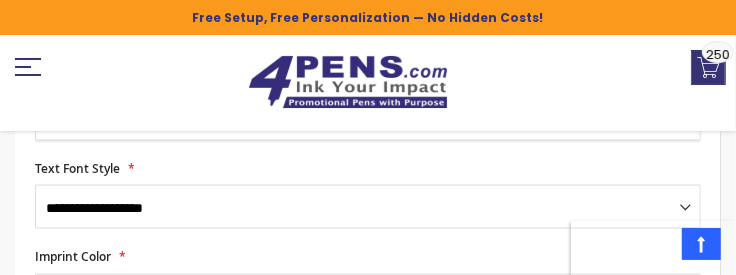 scroll, scrollTop: 1135, scrollLeft: 0, axis: vertical 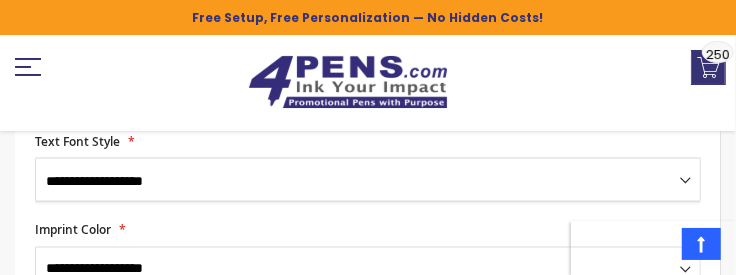 click on "**********" at bounding box center (368, 180) 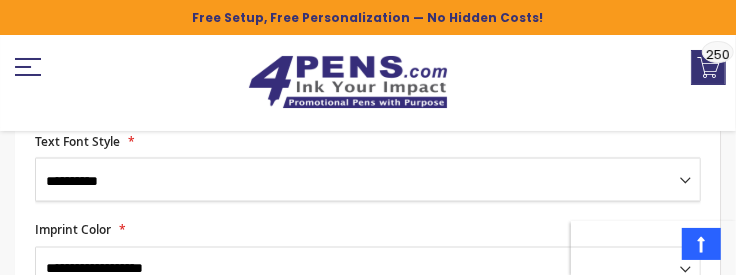 click on "**********" at bounding box center (368, 180) 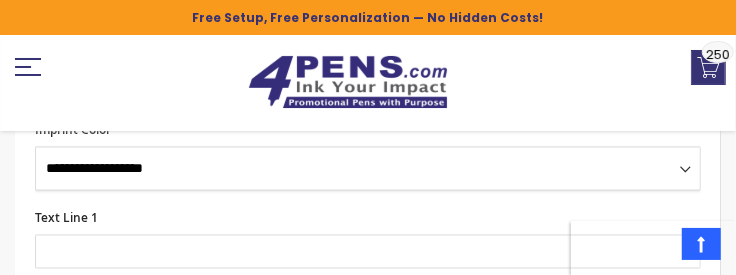 click on "**********" at bounding box center (368, 169) 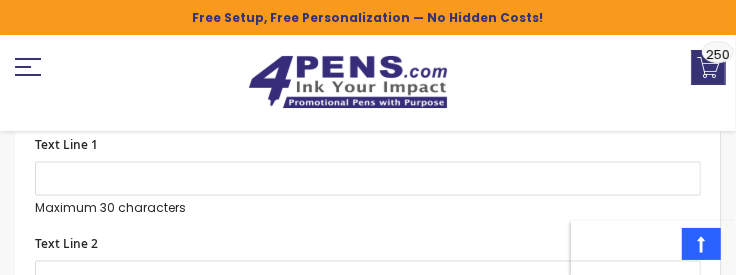scroll, scrollTop: 1335, scrollLeft: 0, axis: vertical 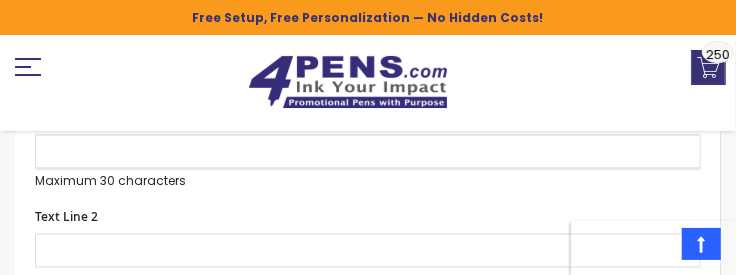 click on "Text Line 1" at bounding box center (368, 152) 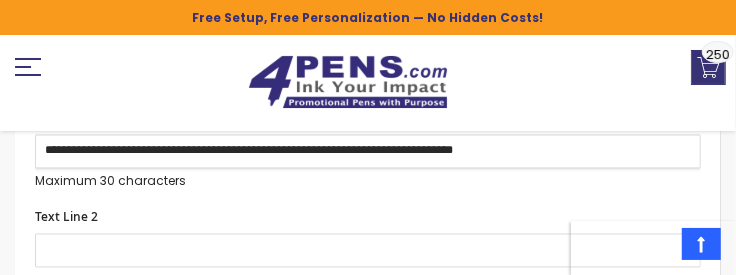 drag, startPoint x: 244, startPoint y: 166, endPoint x: 236, endPoint y: 150, distance: 17.888544 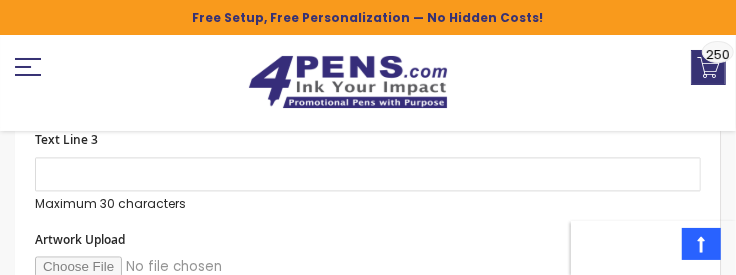 scroll, scrollTop: 1535, scrollLeft: 0, axis: vertical 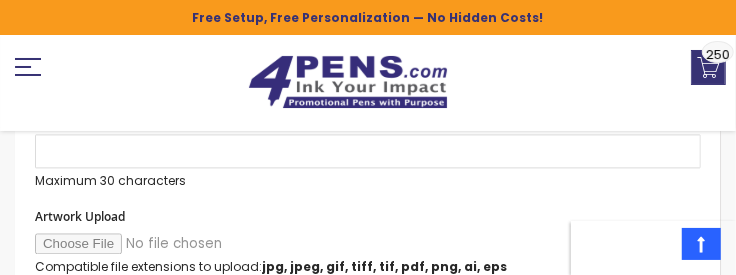type on "**********" 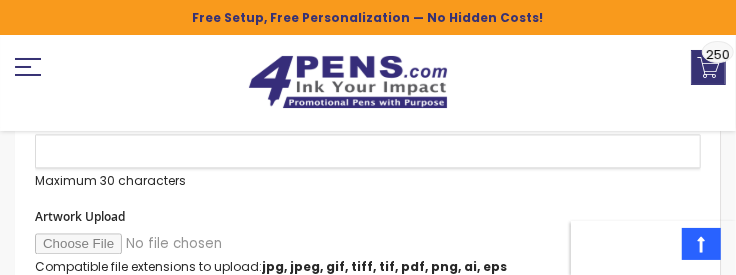 click on "Text Line 3" at bounding box center (368, 151) 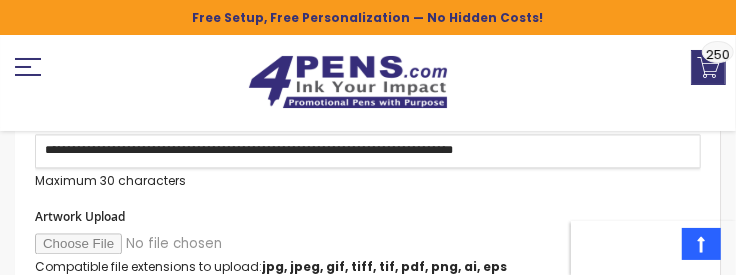 drag, startPoint x: 239, startPoint y: 178, endPoint x: 23, endPoint y: 161, distance: 216.66795 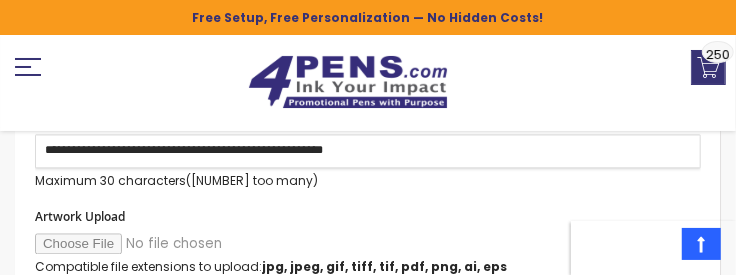 drag, startPoint x: 231, startPoint y: 182, endPoint x: 309, endPoint y: 189, distance: 78.31347 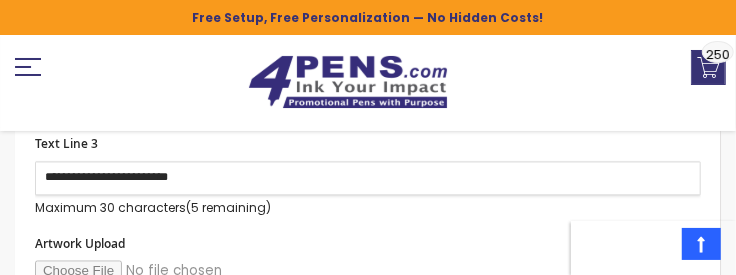 scroll, scrollTop: 1535, scrollLeft: 0, axis: vertical 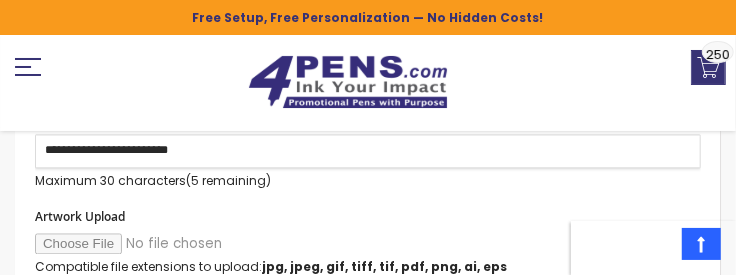 drag, startPoint x: 239, startPoint y: 191, endPoint x: 46, endPoint y: 183, distance: 193.16573 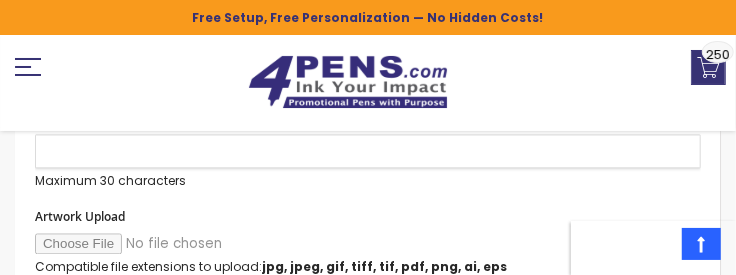 drag, startPoint x: 80, startPoint y: 194, endPoint x: 65, endPoint y: 177, distance: 22.671568 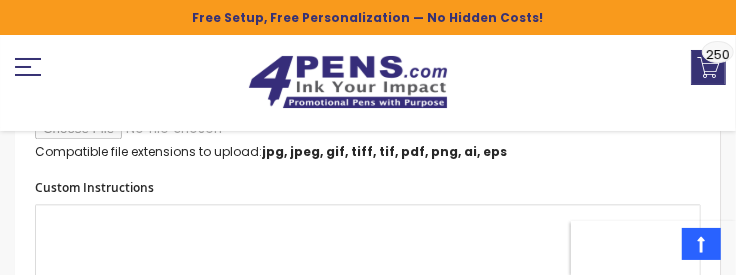 scroll, scrollTop: 1635, scrollLeft: 0, axis: vertical 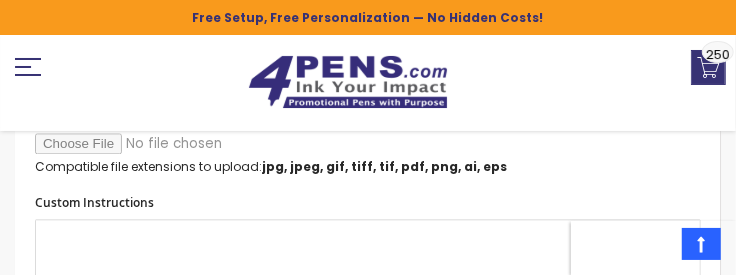 type on "**********" 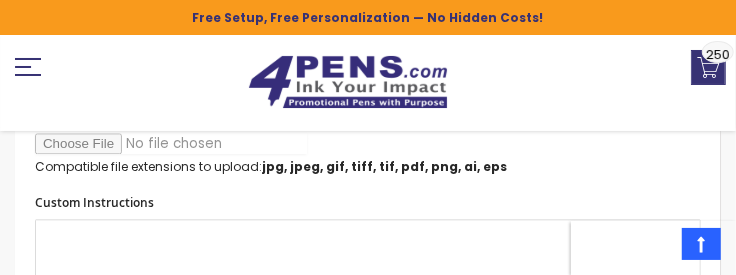 click on "Artwork Upload" at bounding box center (171, 143) 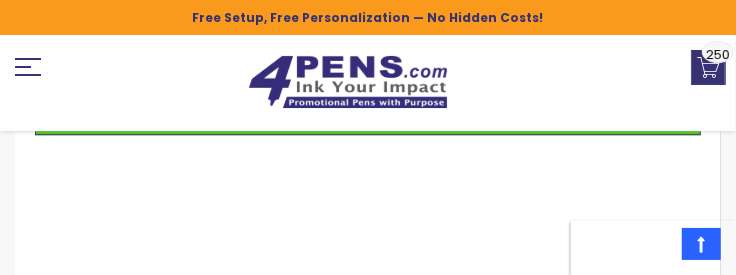 scroll, scrollTop: 2035, scrollLeft: 0, axis: vertical 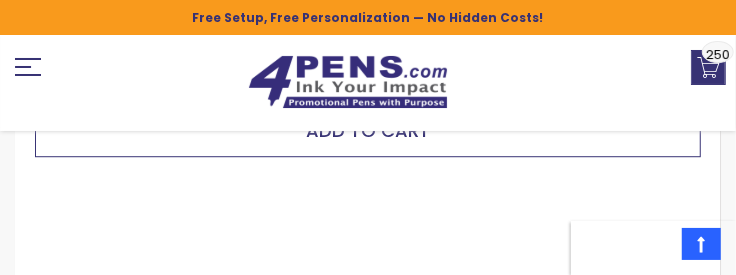 click on "Add to Cart" at bounding box center [368, 131] 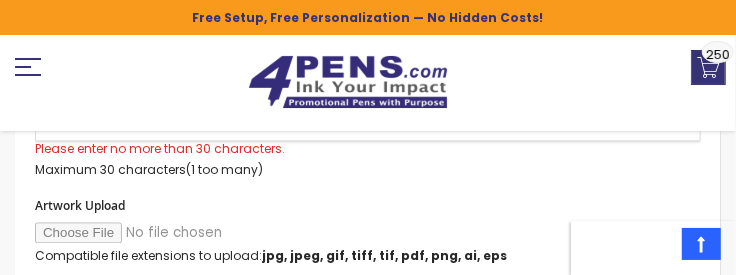 scroll, scrollTop: 1558, scrollLeft: 0, axis: vertical 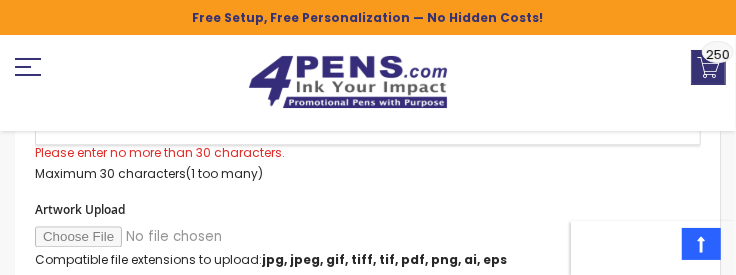 click on "**********" at bounding box center [368, 128] 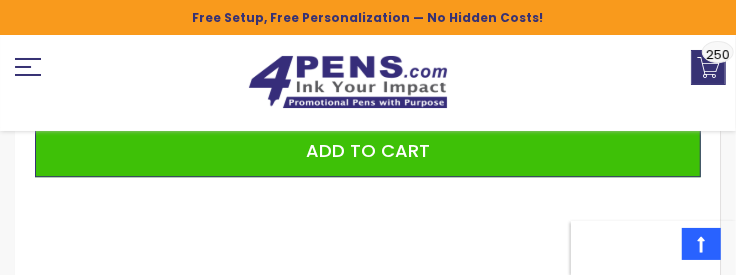 scroll, scrollTop: 2058, scrollLeft: 0, axis: vertical 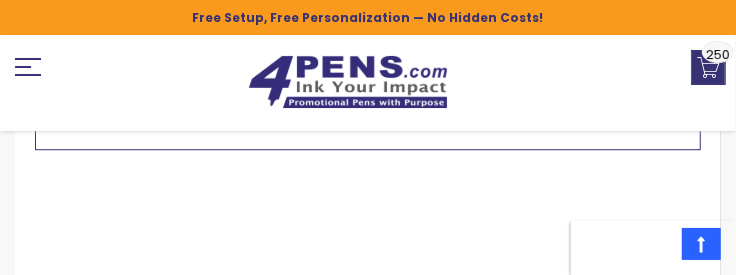 type on "**********" 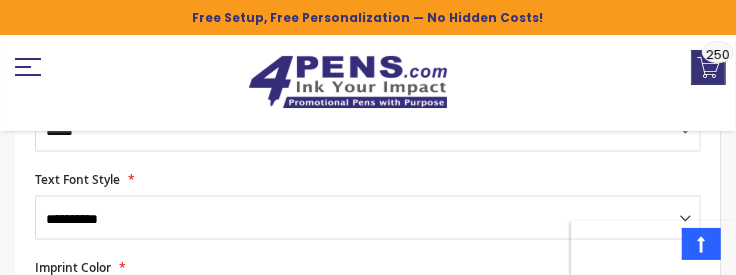 scroll, scrollTop: 1085, scrollLeft: 0, axis: vertical 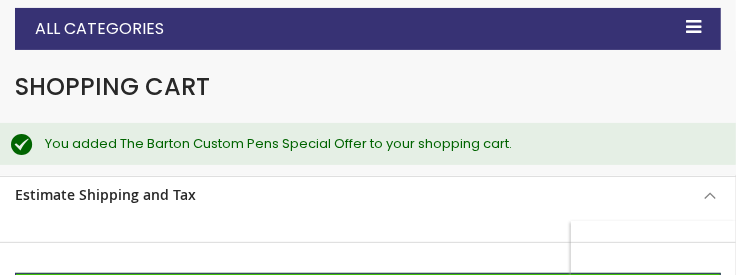 select on "**" 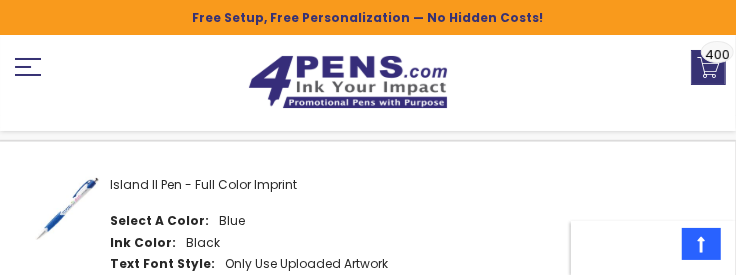 scroll, scrollTop: 1034, scrollLeft: 0, axis: vertical 